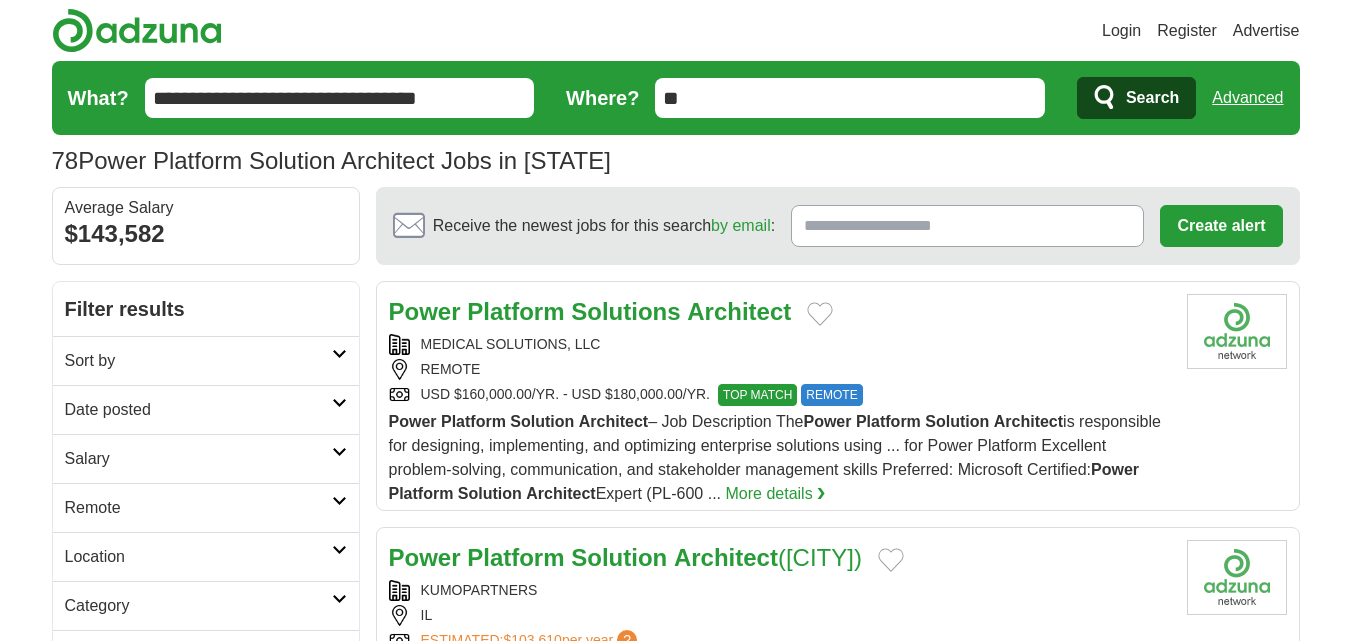 scroll, scrollTop: 0, scrollLeft: 0, axis: both 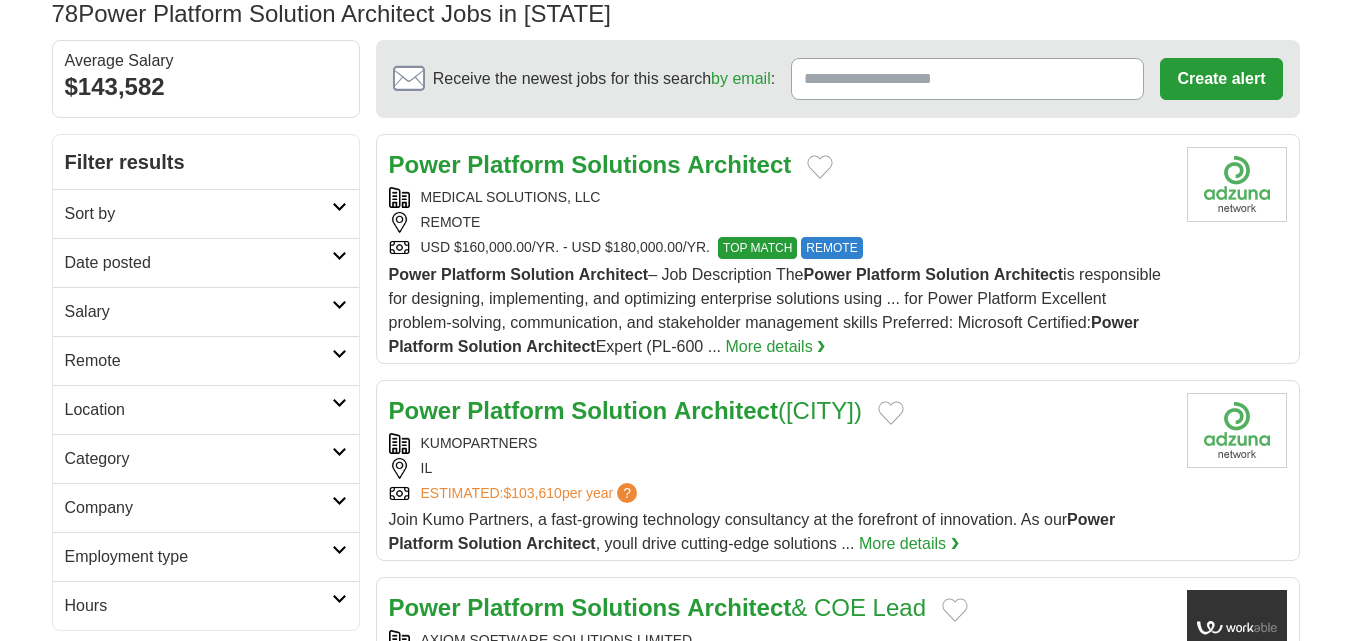 click at bounding box center [339, 354] 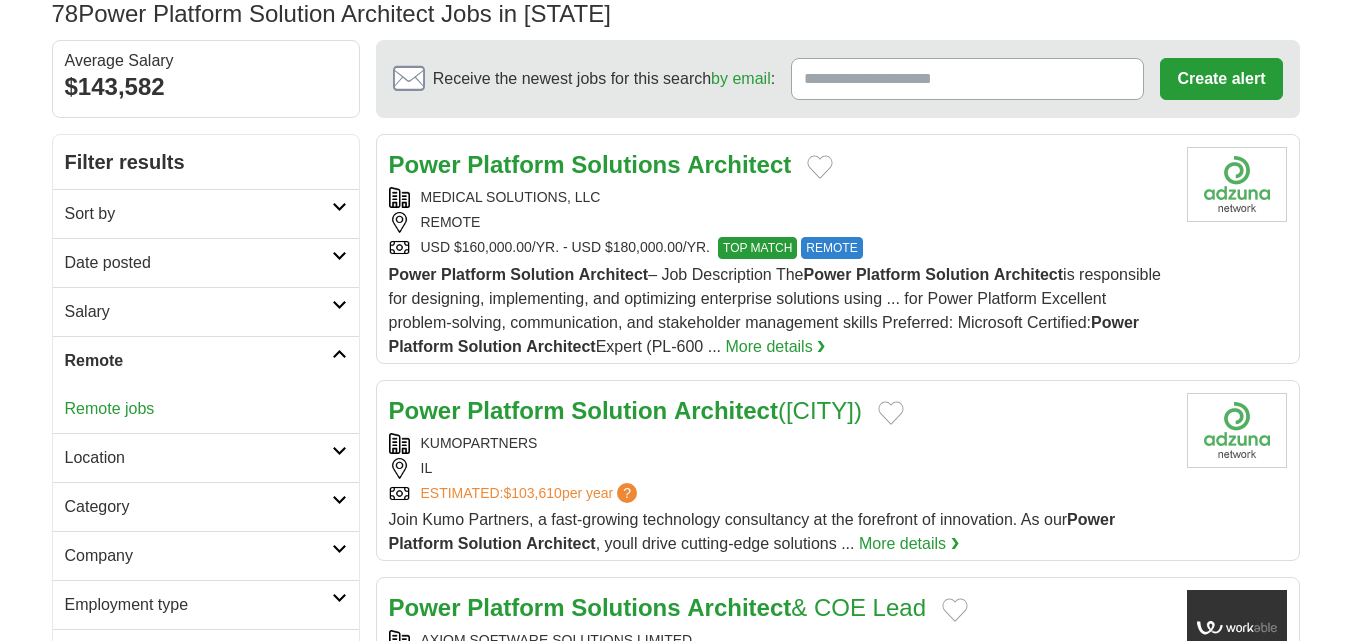 click on "Remote jobs" at bounding box center (110, 408) 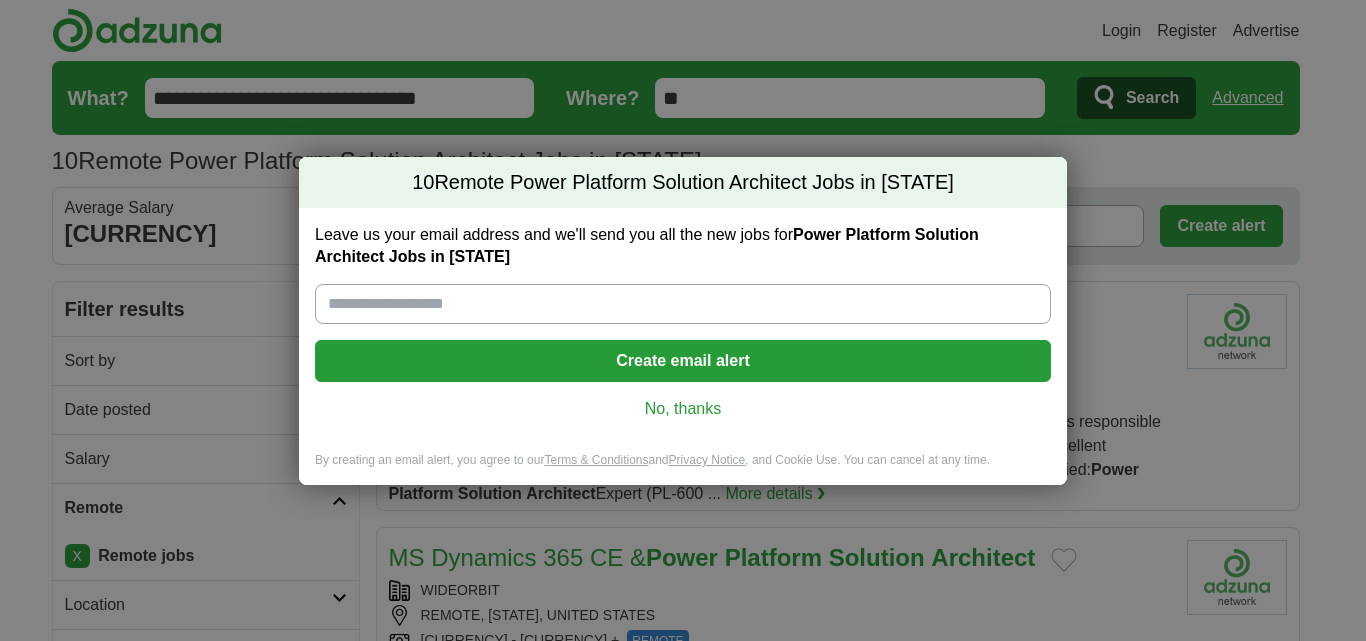 scroll, scrollTop: 0, scrollLeft: 0, axis: both 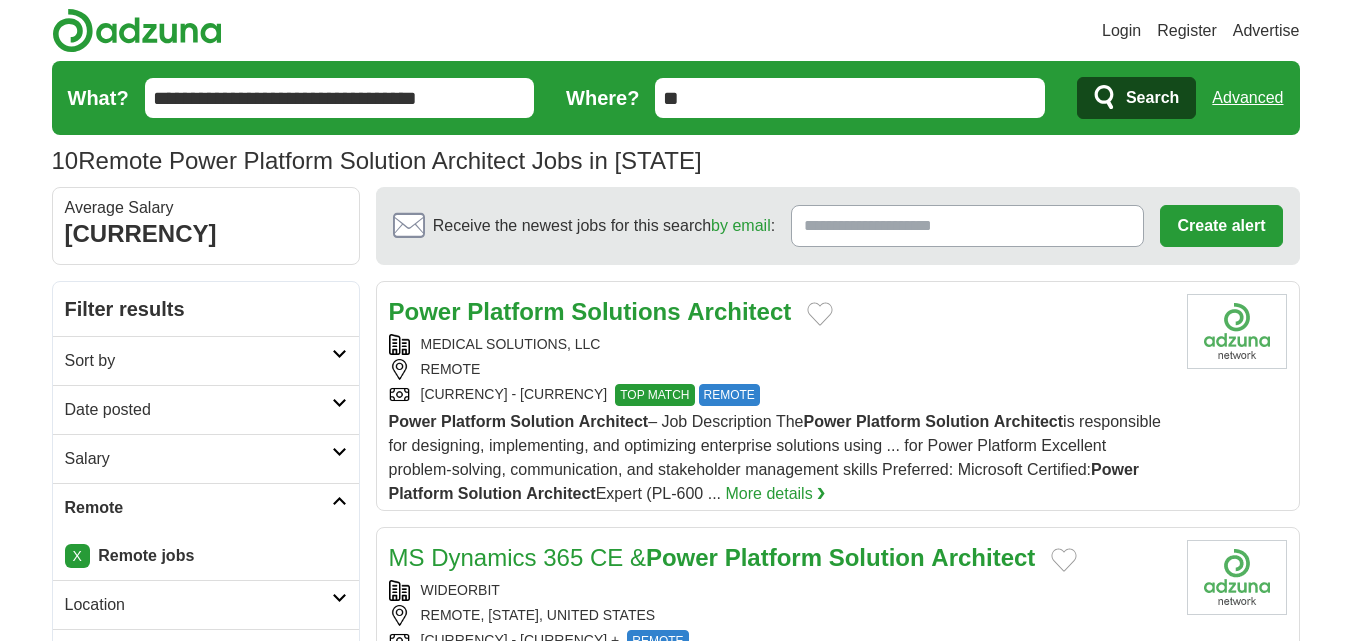 click at bounding box center (339, 403) 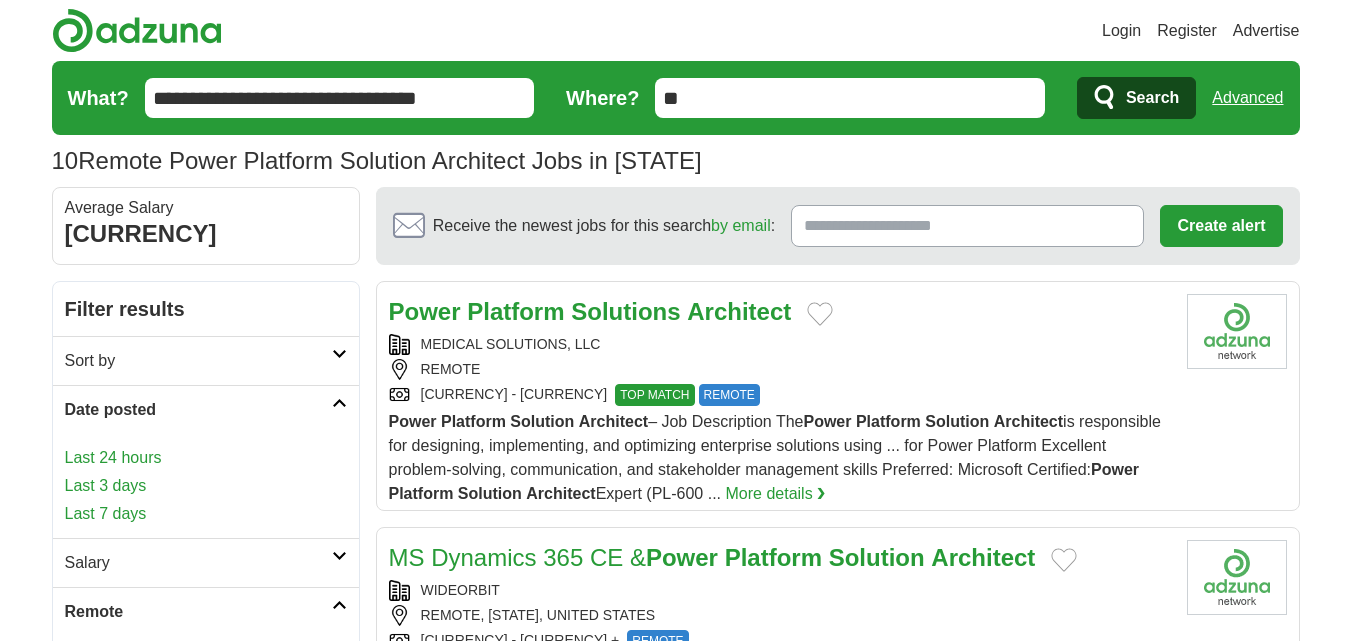 click on "Last 24 hours" at bounding box center (206, 458) 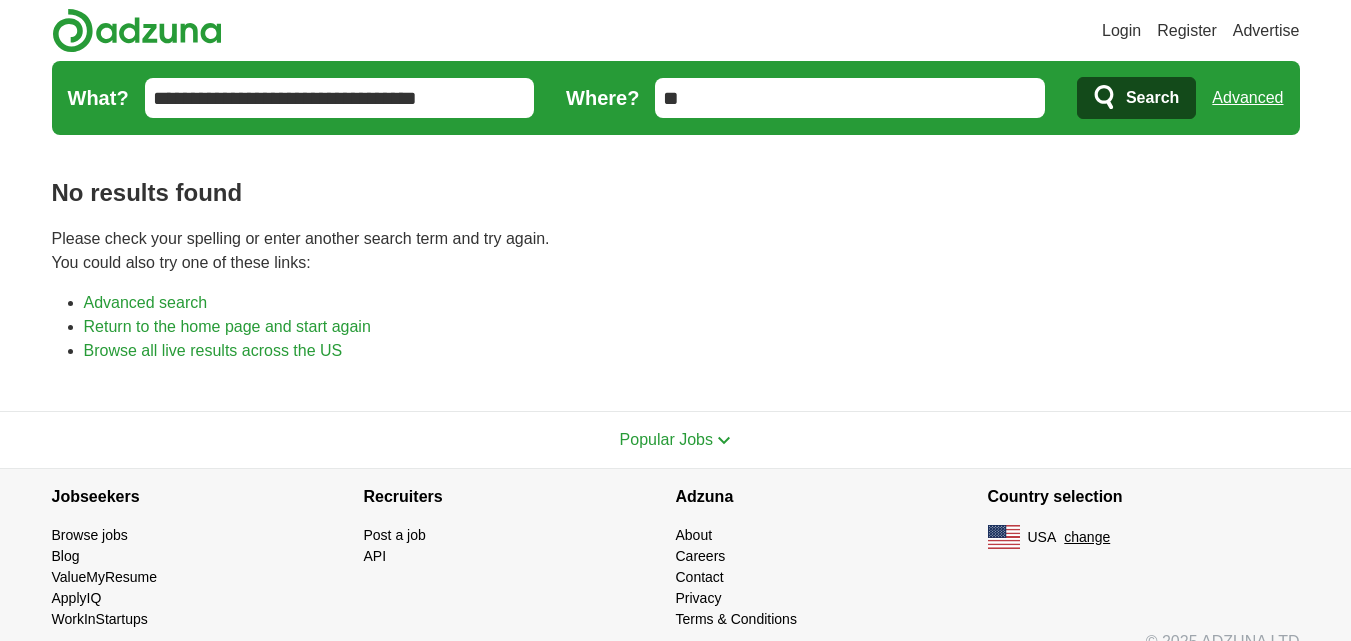 scroll, scrollTop: 0, scrollLeft: 0, axis: both 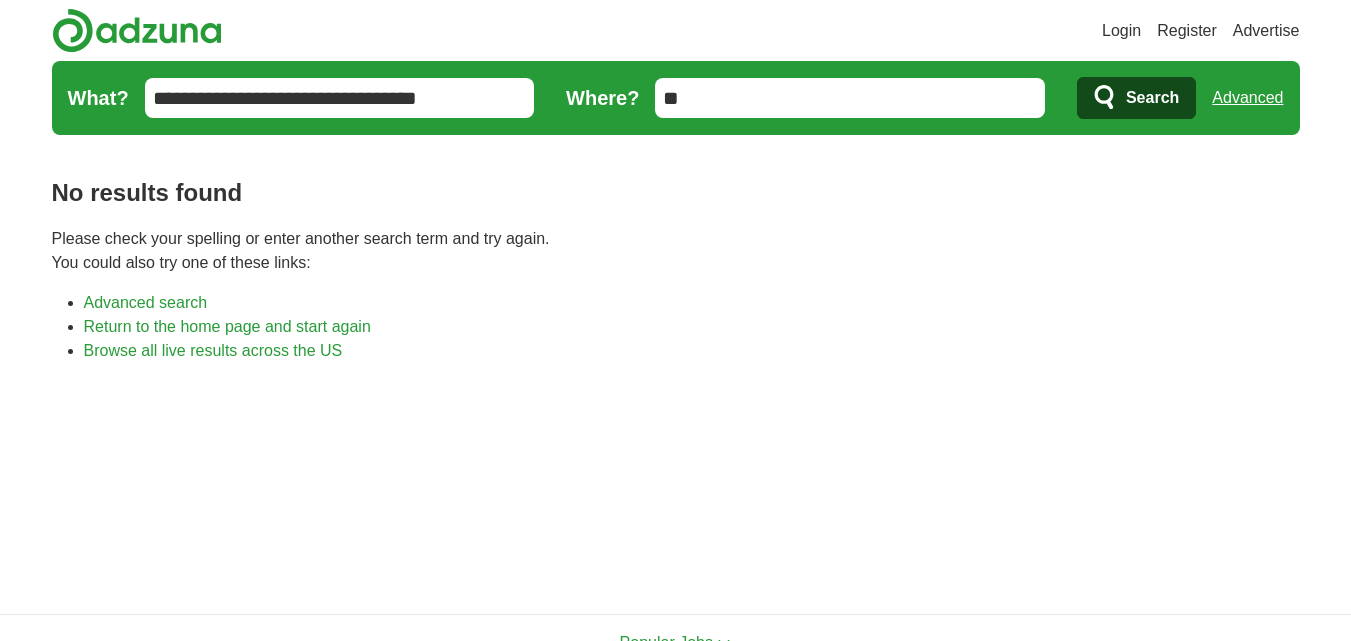 click on "**********" at bounding box center [340, 98] 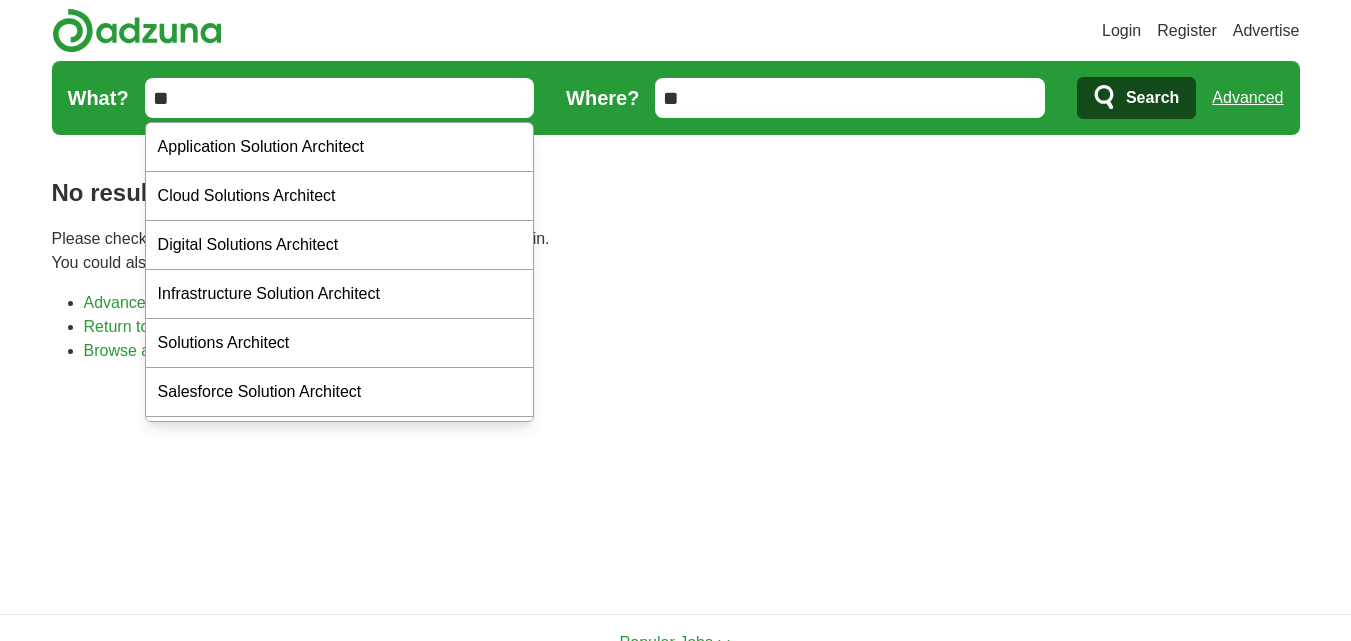 type on "*" 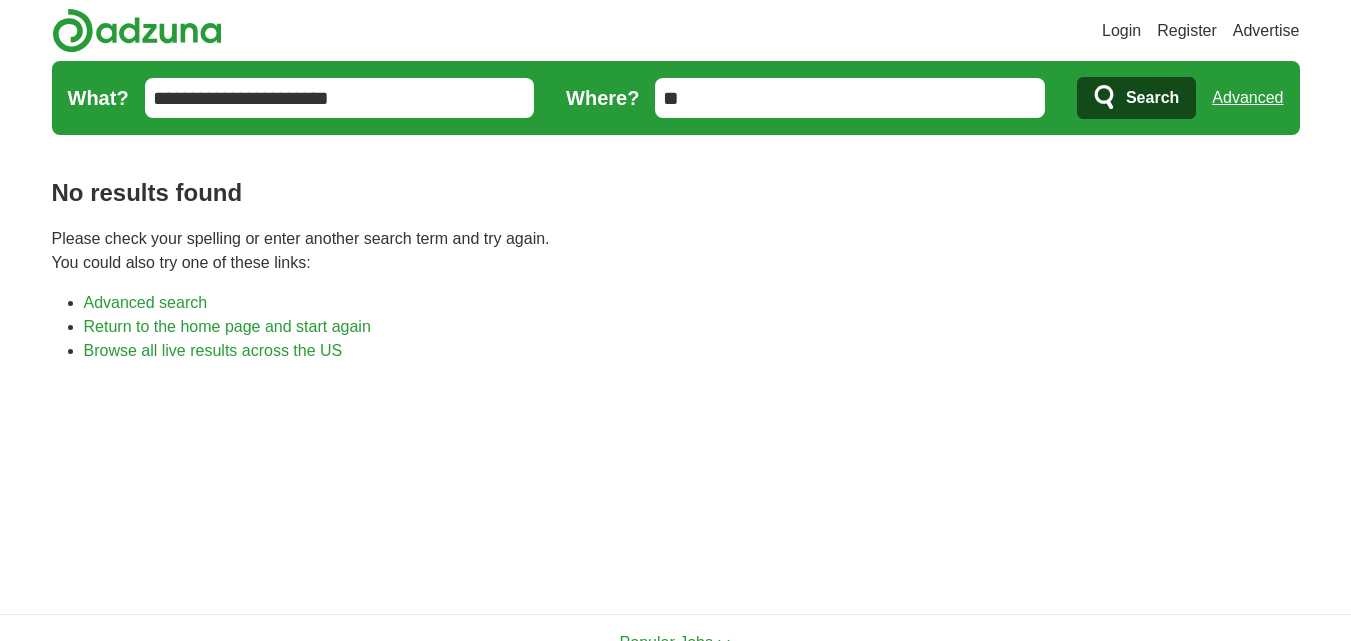 type on "**********" 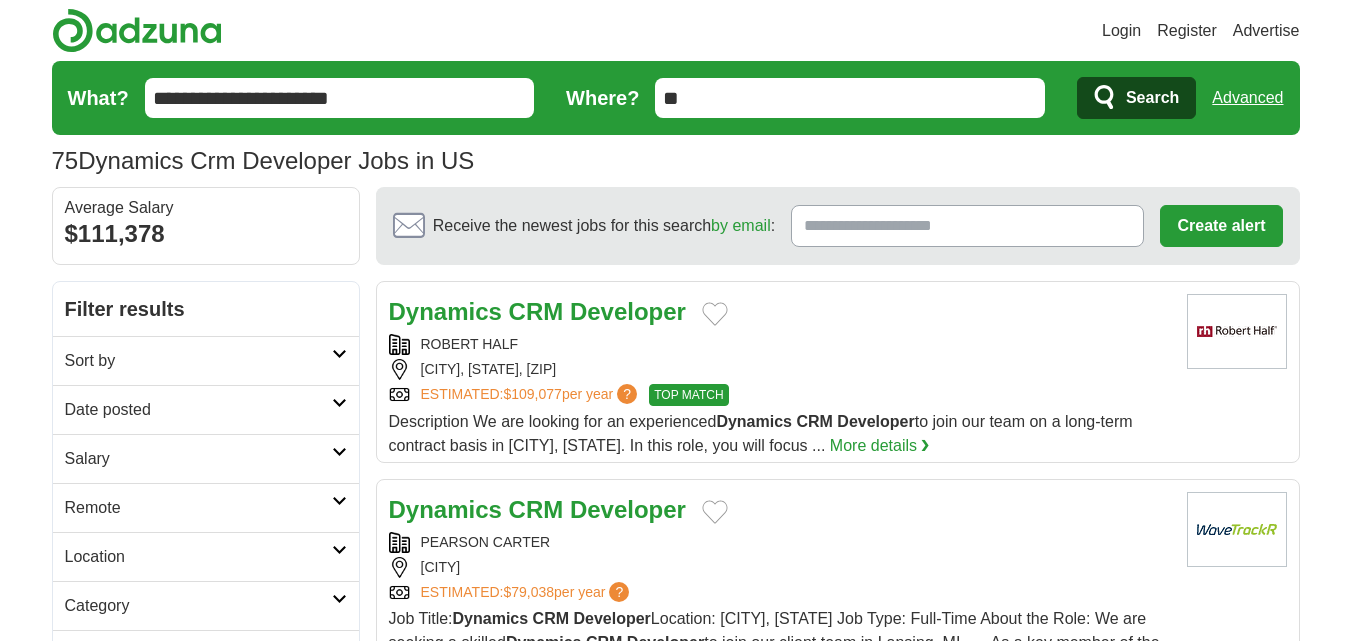 scroll, scrollTop: 0, scrollLeft: 0, axis: both 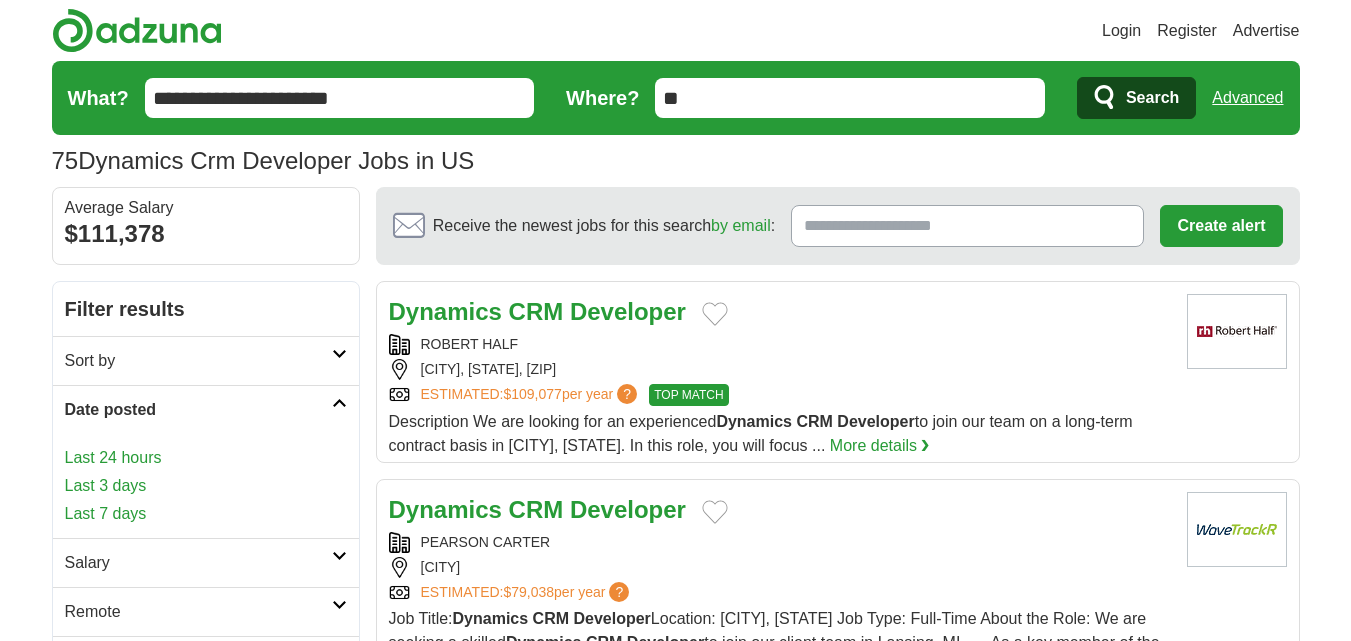 click on "Last 3 days" at bounding box center (206, 486) 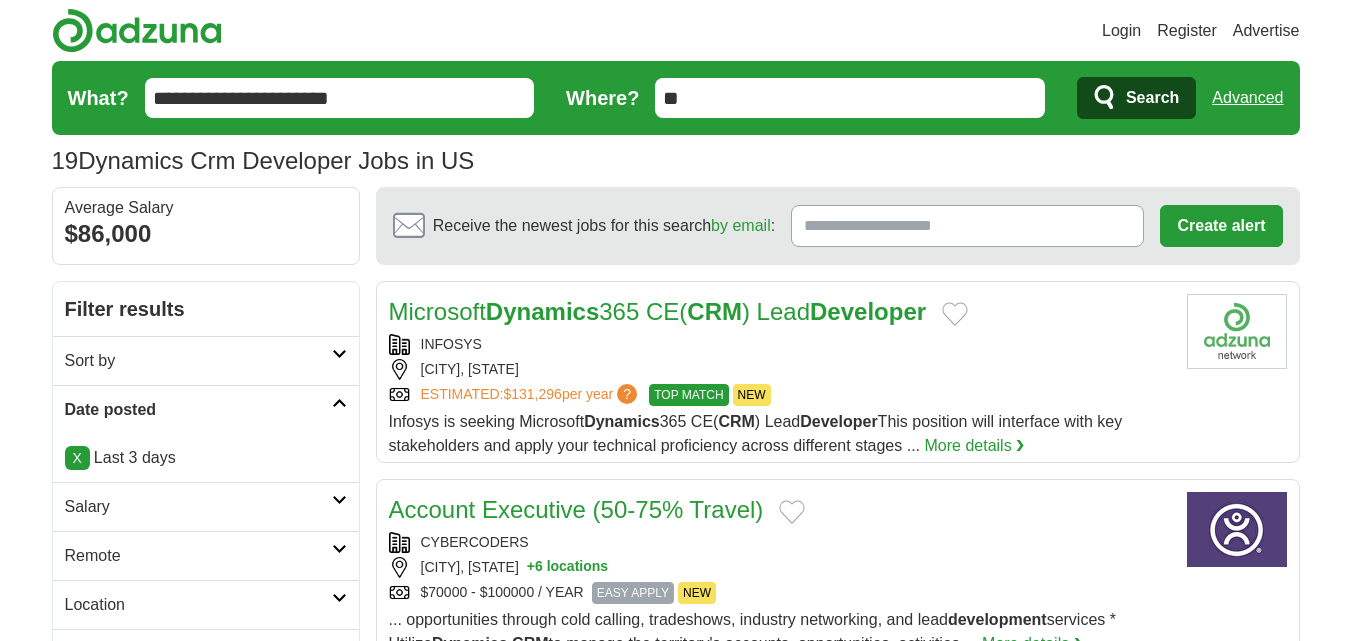 scroll, scrollTop: 0, scrollLeft: 0, axis: both 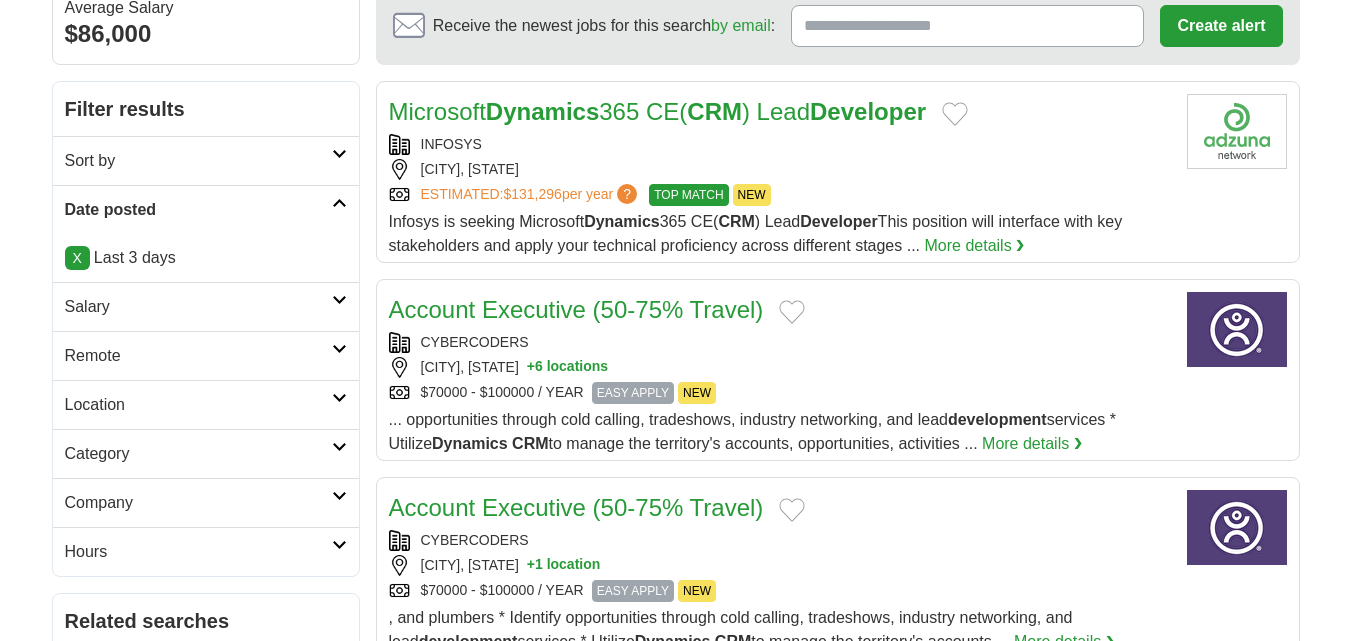 click at bounding box center (339, 349) 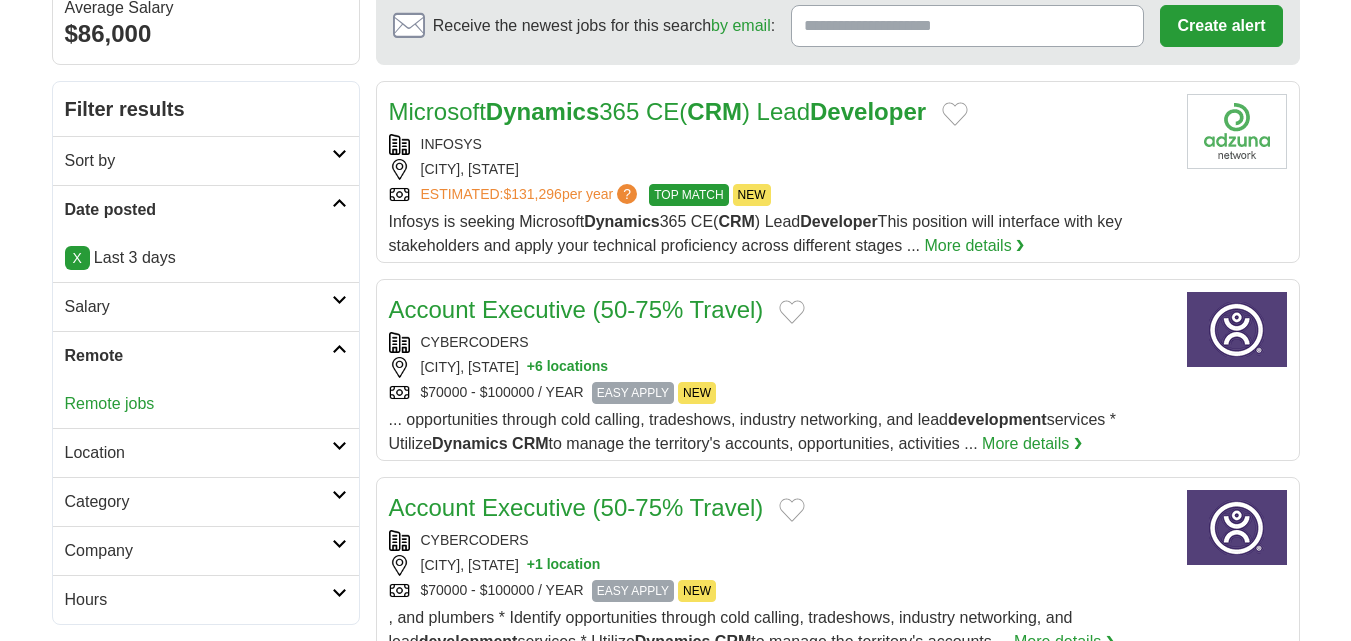 click on "Remote jobs" at bounding box center [110, 403] 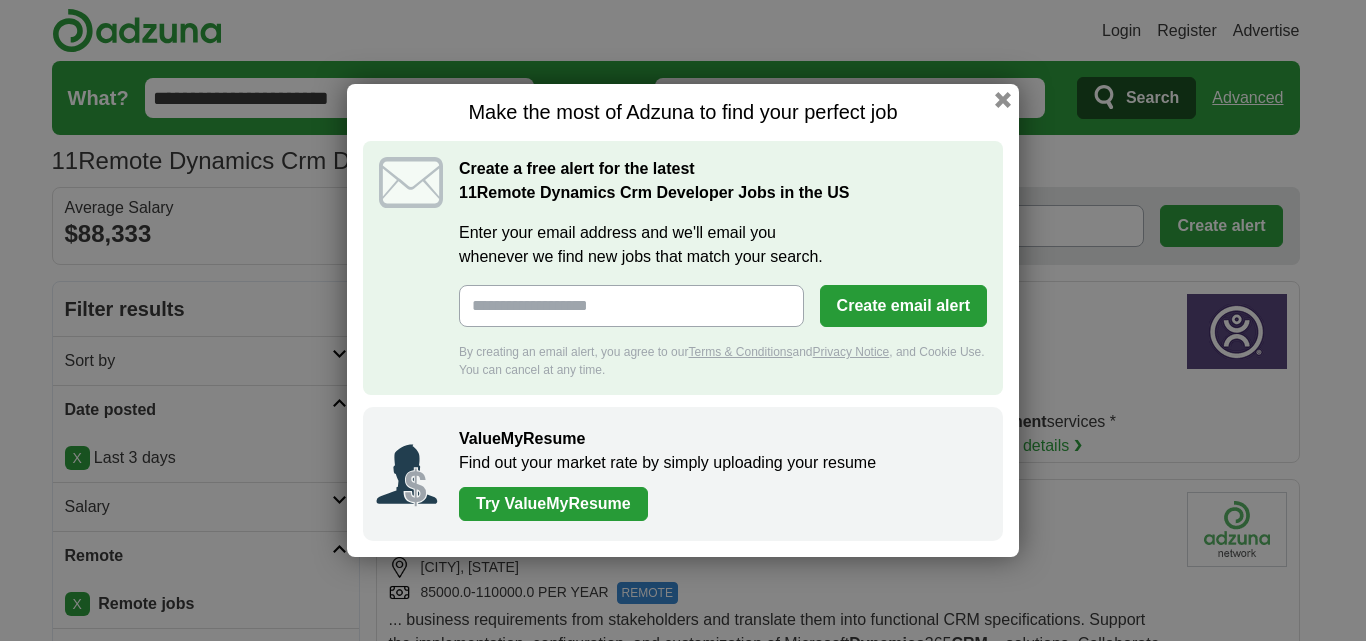 scroll, scrollTop: 0, scrollLeft: 0, axis: both 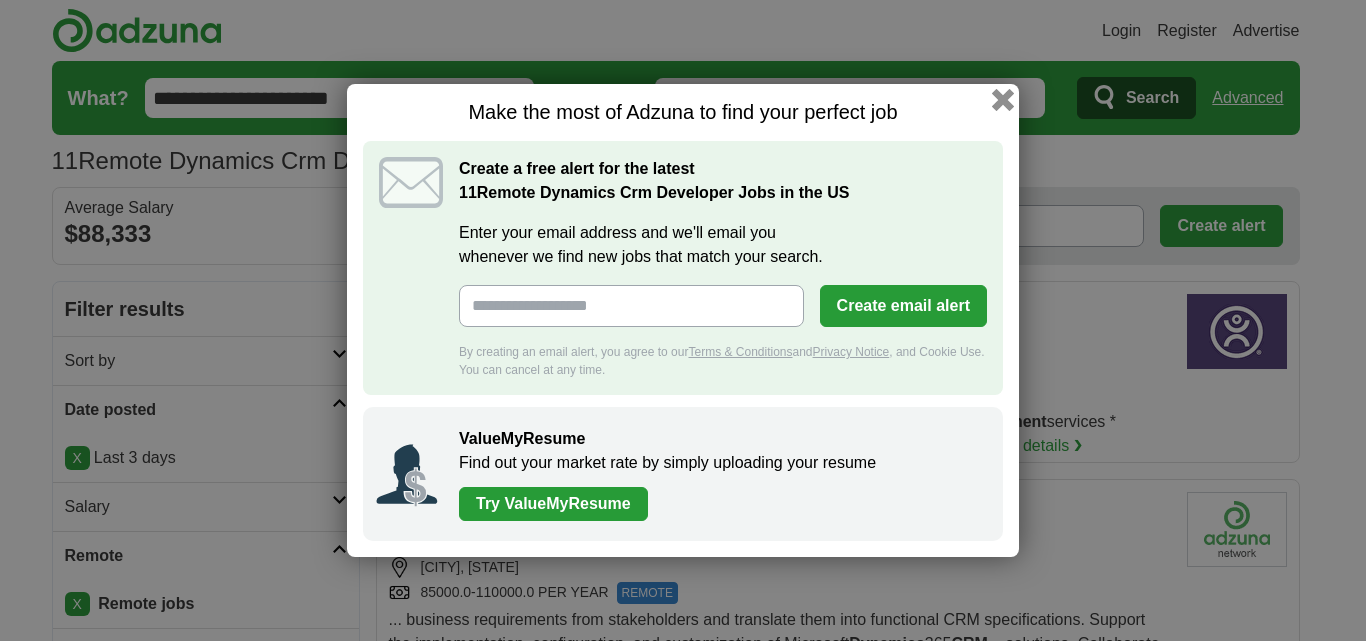 click at bounding box center [1003, 100] 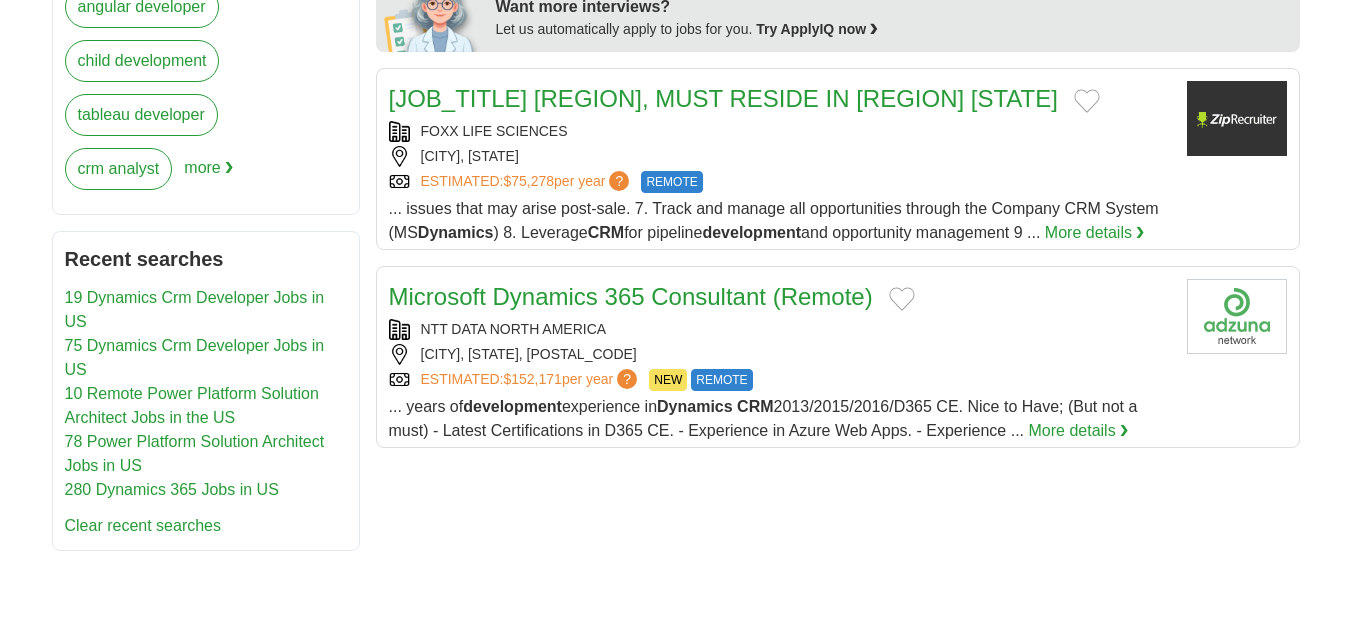 scroll, scrollTop: 967, scrollLeft: 0, axis: vertical 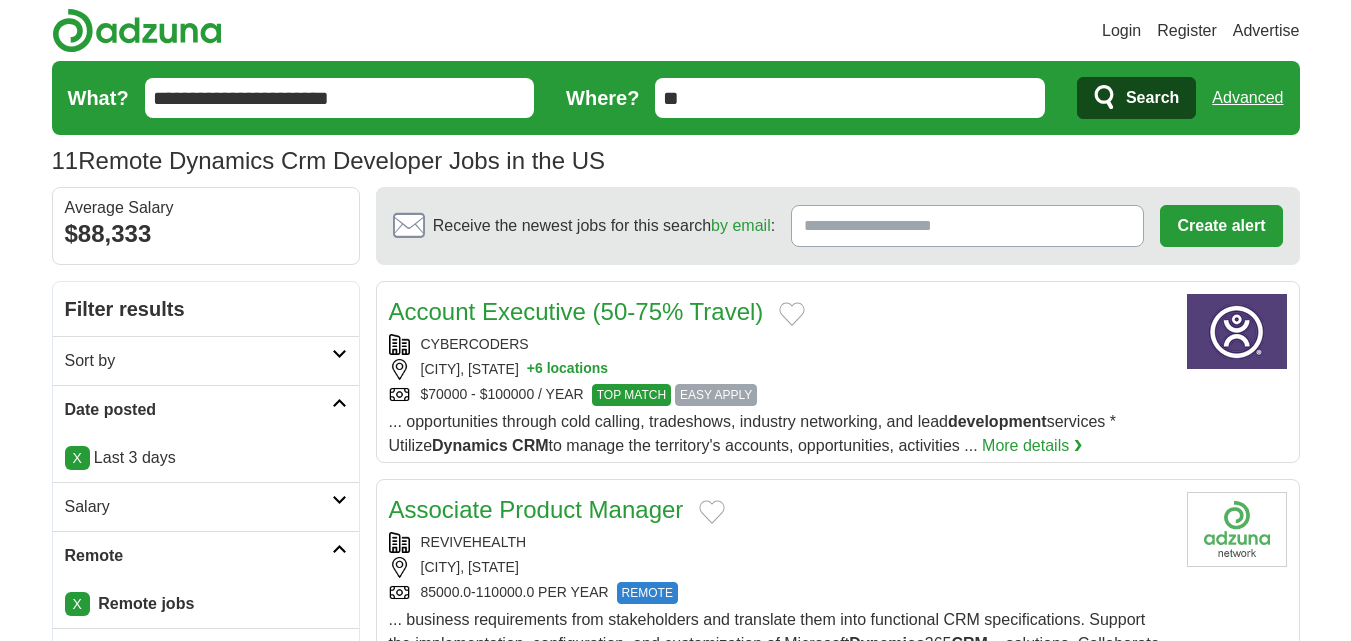 drag, startPoint x: 409, startPoint y: 106, endPoint x: 157, endPoint y: 105, distance: 252.00198 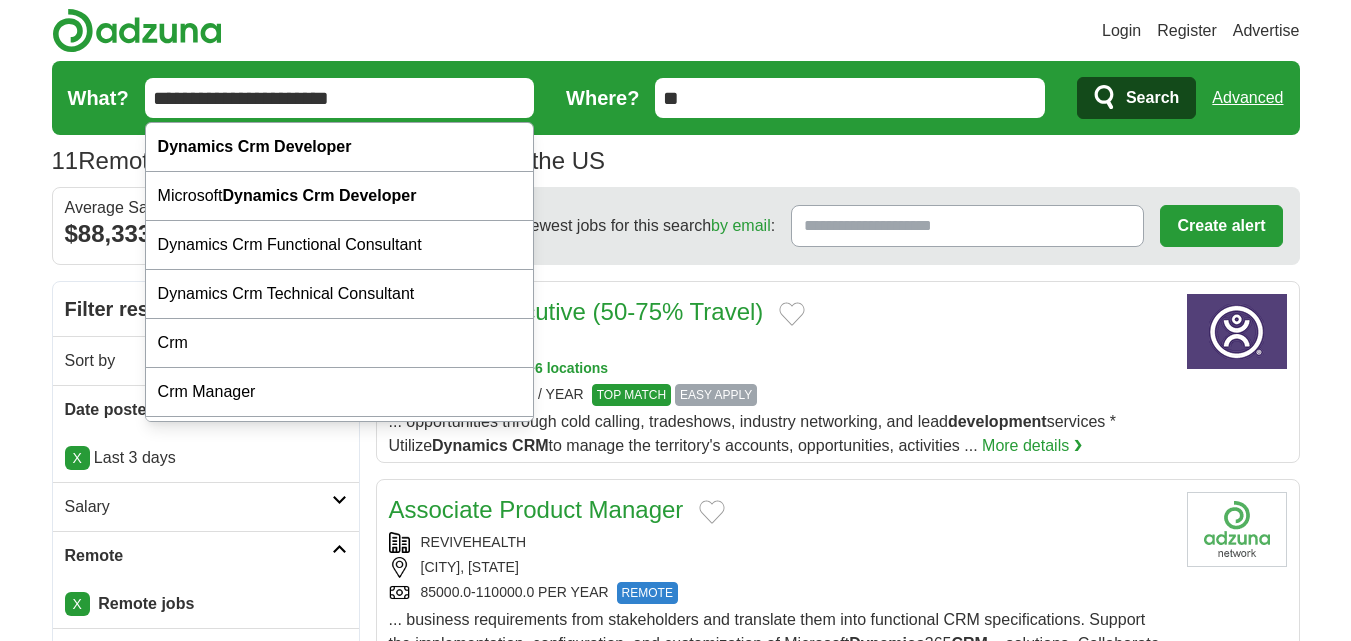 paste on "*" 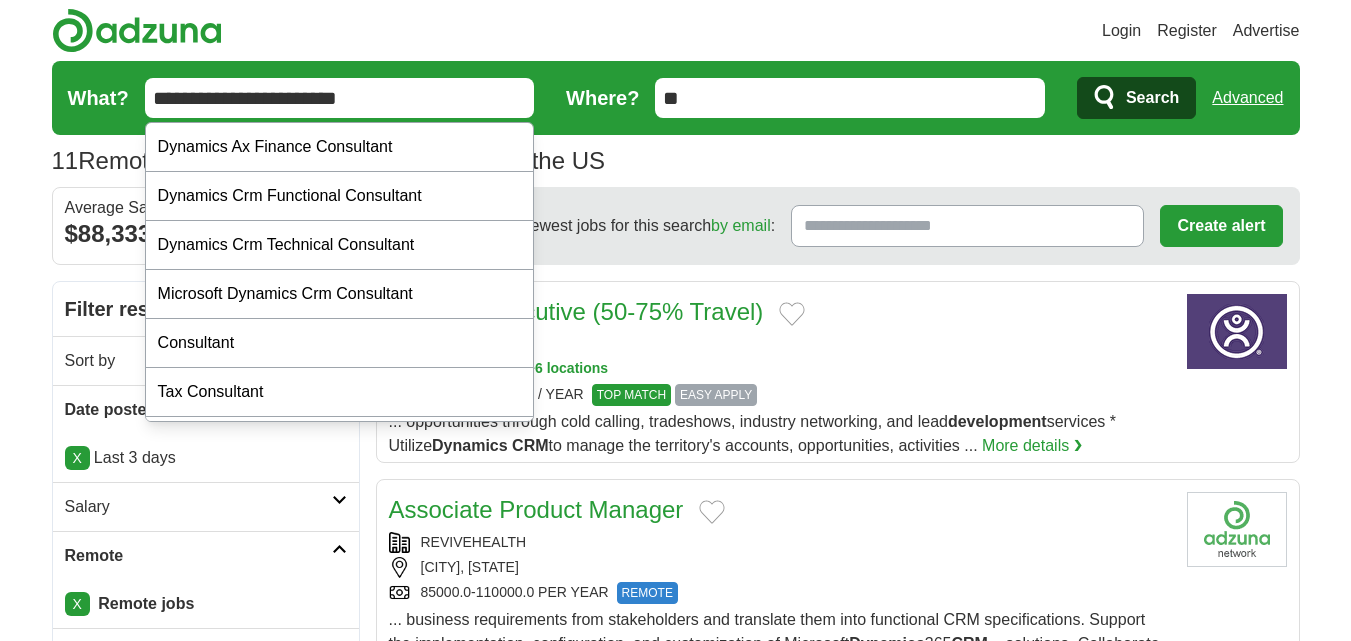 type on "**********" 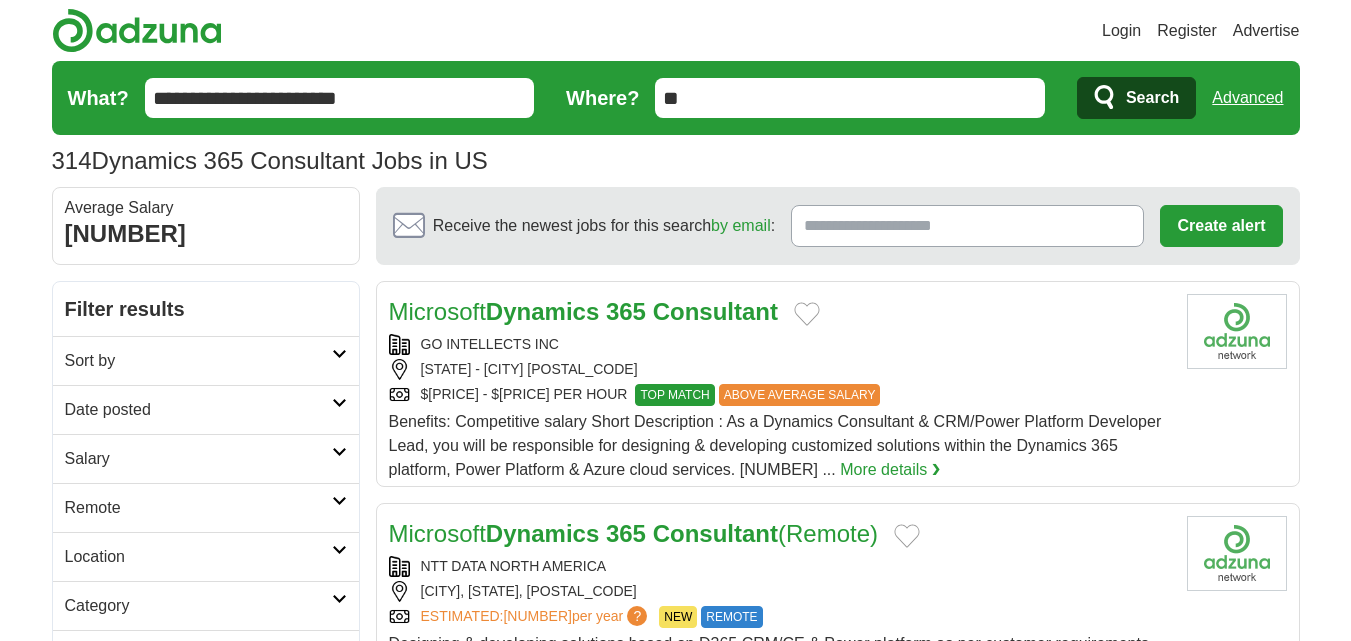 scroll, scrollTop: 0, scrollLeft: 0, axis: both 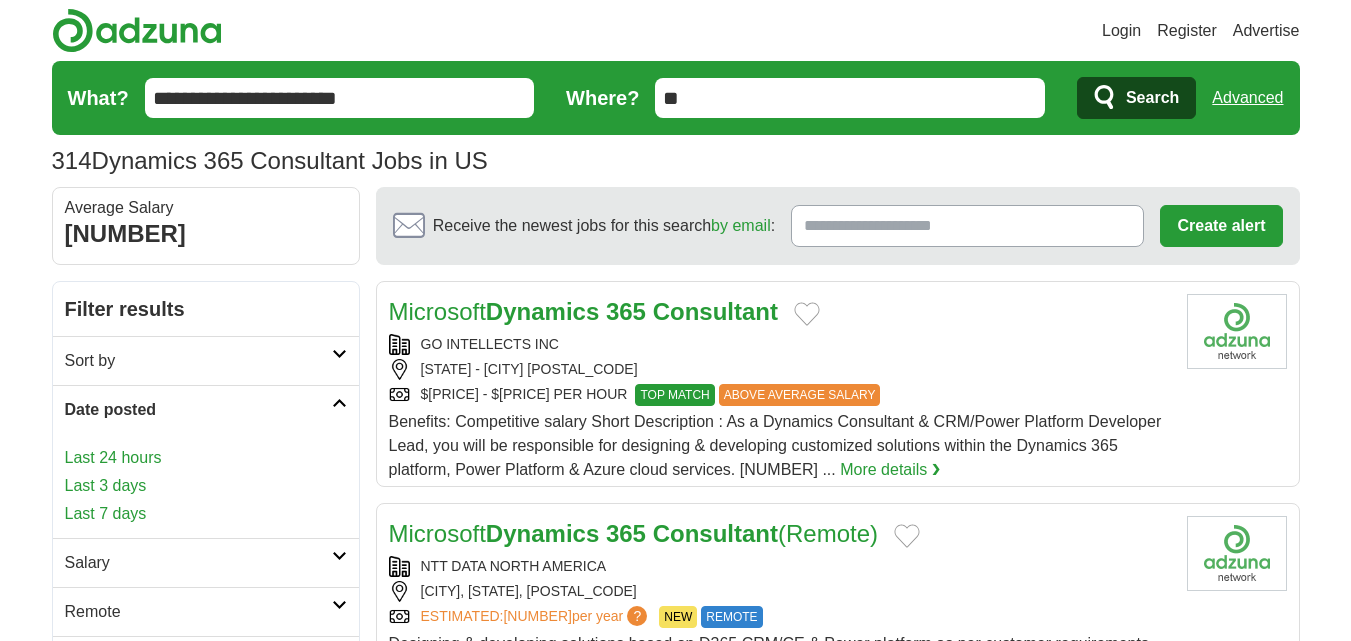 click on "Last 3 days" at bounding box center (206, 486) 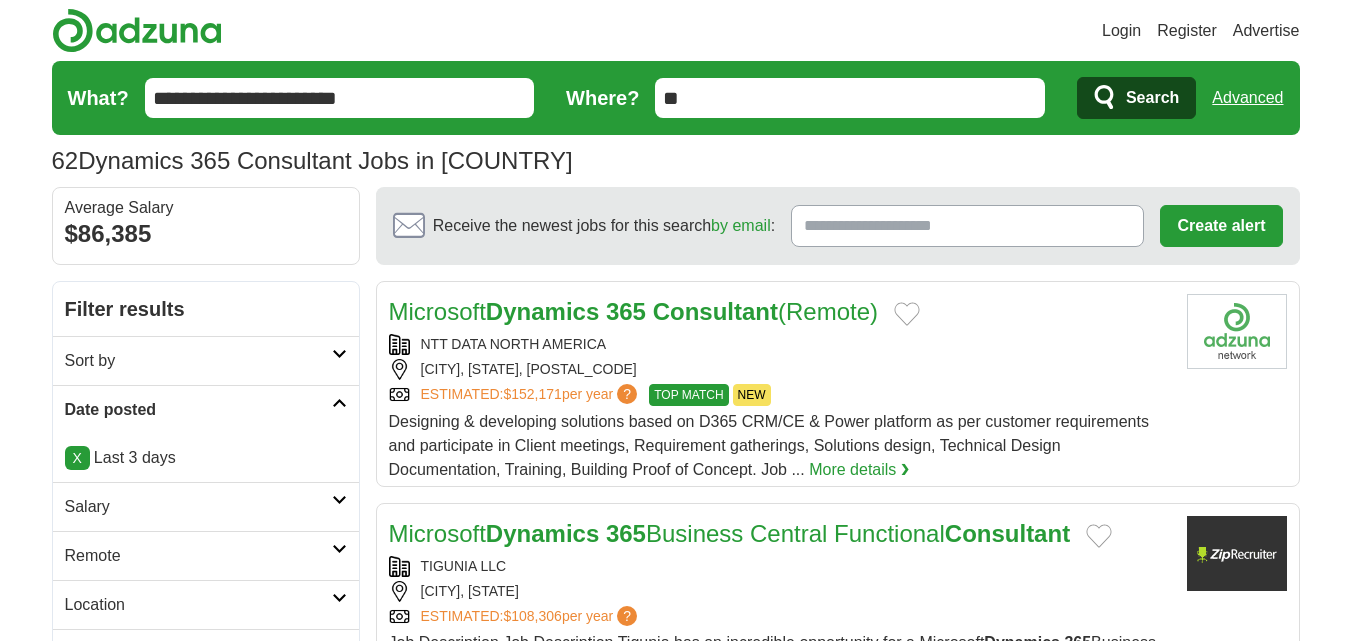 scroll, scrollTop: 0, scrollLeft: 0, axis: both 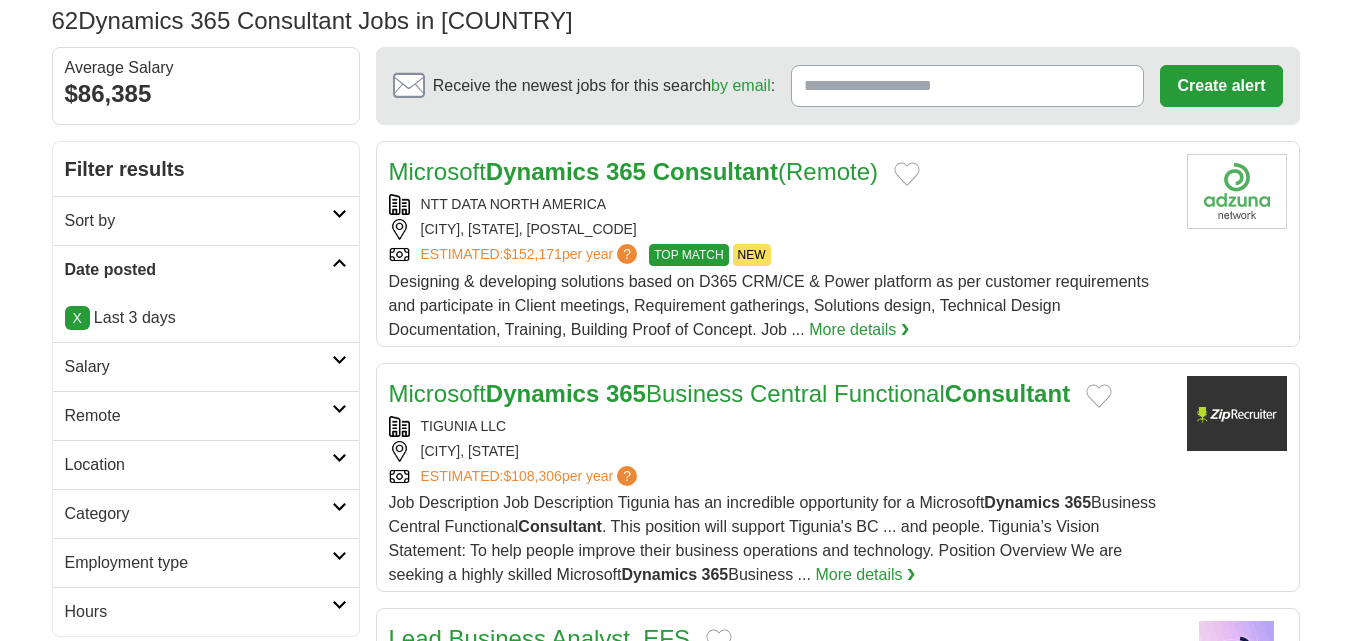 click at bounding box center [339, 409] 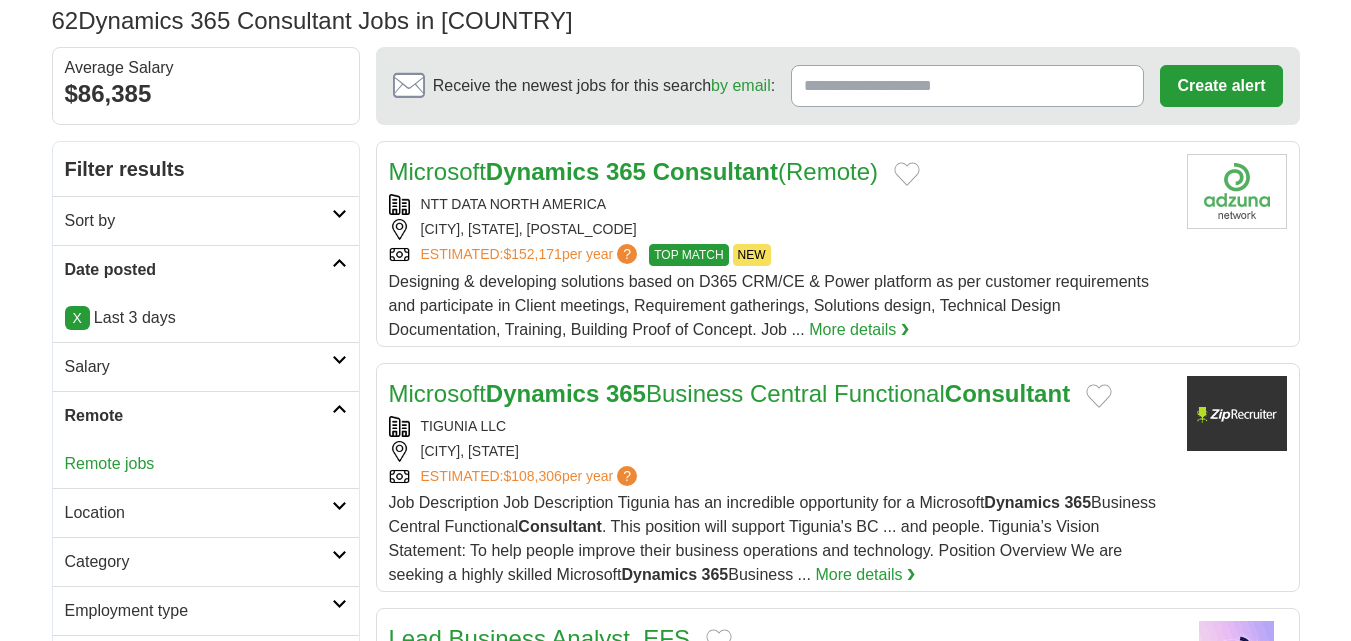 click on "Remote jobs" at bounding box center [110, 463] 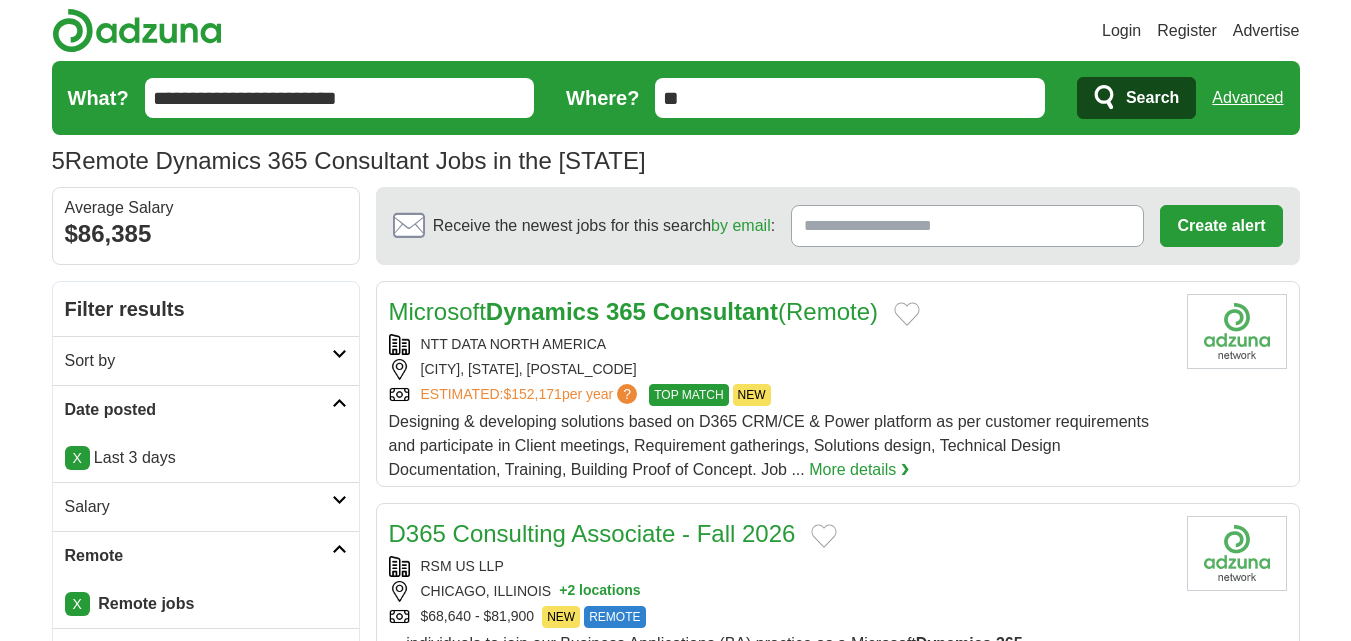 scroll, scrollTop: 0, scrollLeft: 0, axis: both 